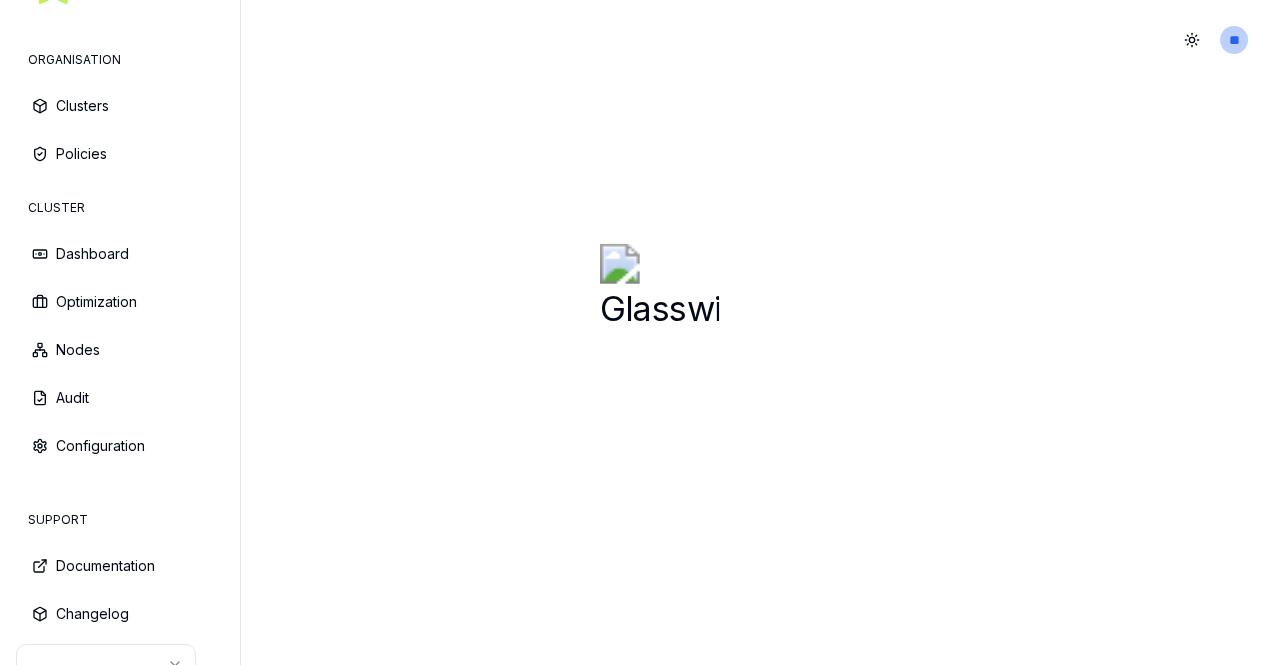 scroll, scrollTop: 0, scrollLeft: 0, axis: both 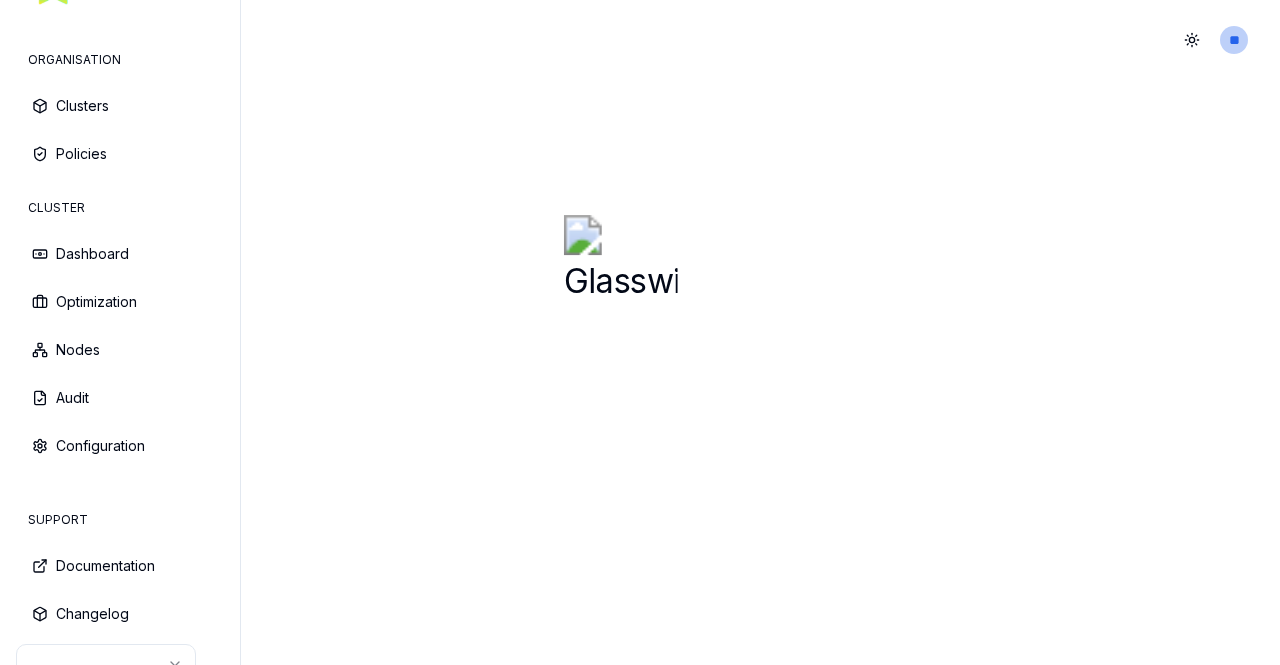 click at bounding box center (760, 372) 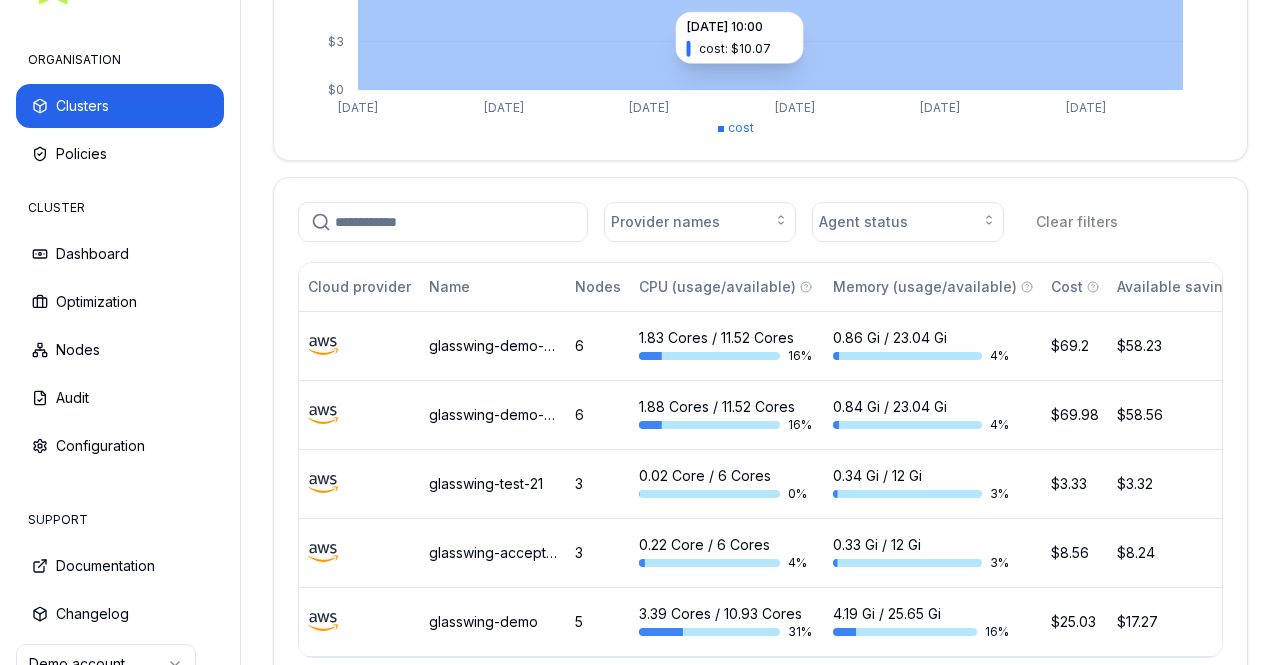 scroll, scrollTop: 375, scrollLeft: 0, axis: vertical 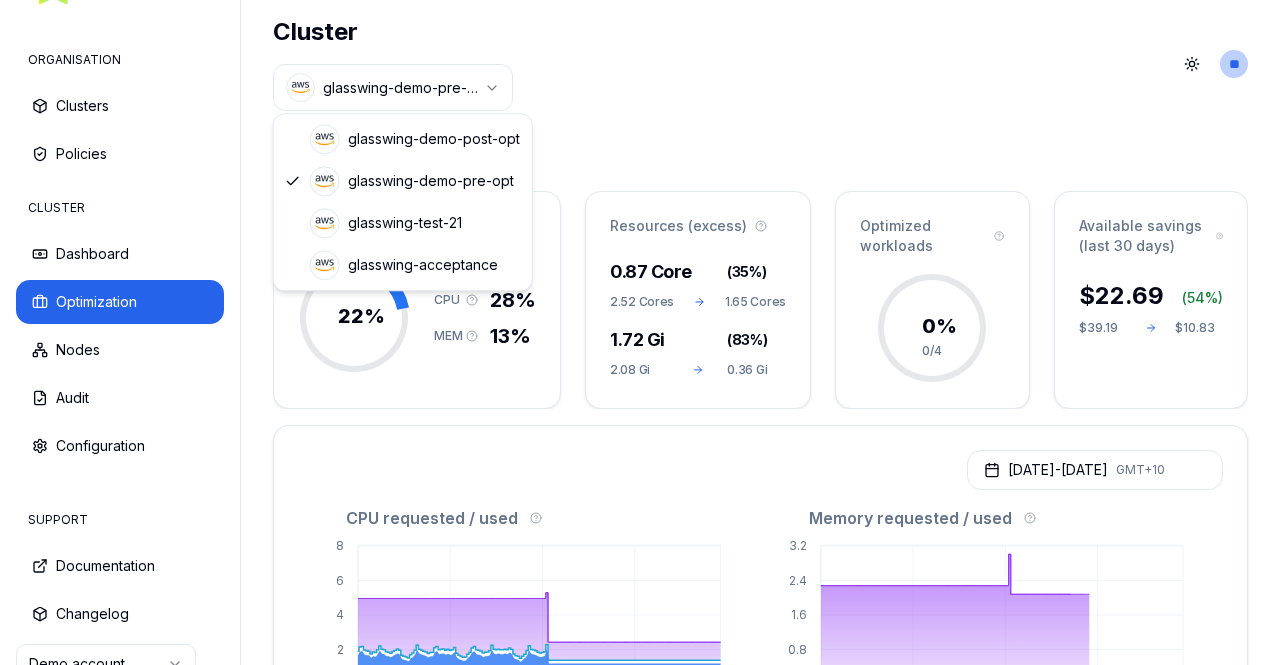 click on "ORGANISATION Clusters Policies CLUSTER Dashboard Optimization Nodes Audit Configuration SUPPORT Documentation Changelog Demo account Cluster glasswing-demo-pre-opt Toggle theme ** ORGANISATION CLUSTER Optimization Efficiency score 22 % CPU 28% MEM 13% Resources (excess) 0.87 Core   ( 35% ) 2.52 Cores 1.65 Cores 1.72 Gi   ( 83% ) 2.08 Gi 0.36 Gi Optimized workloads 0 % 0/4 Available savings (last 30 days) $ 22.69   ( 54 %) $39.19 $10.83 [DATE]  -  [DATE] GMT+10 CPU requested / used 0 2 4 6 8 [DATE] 10:00 [DATE] 04:00 [DATE] 22:00 [DATE] 16:00 Request Recommended Request Usage Waste Memory requested / used 0 0.8 1.6 2.4 3.2 [DATE] 10:00 [DATE] 04:00 [DATE] 22:00 [DATE] 16:00 Request Recommended Request Usage Waste Workloads Workload types Namespaces Automation status Clear filters Recently active Namespace/Workload name Type Policy CPU(Cores) (request vs recommended) Memory(Gi) (request vs recommended) Available savings (last 30 days) Replica(s) Automate cpu-1 / non-optimized-cpu-1 Last seen: <1min ago" at bounding box center [640, 332] 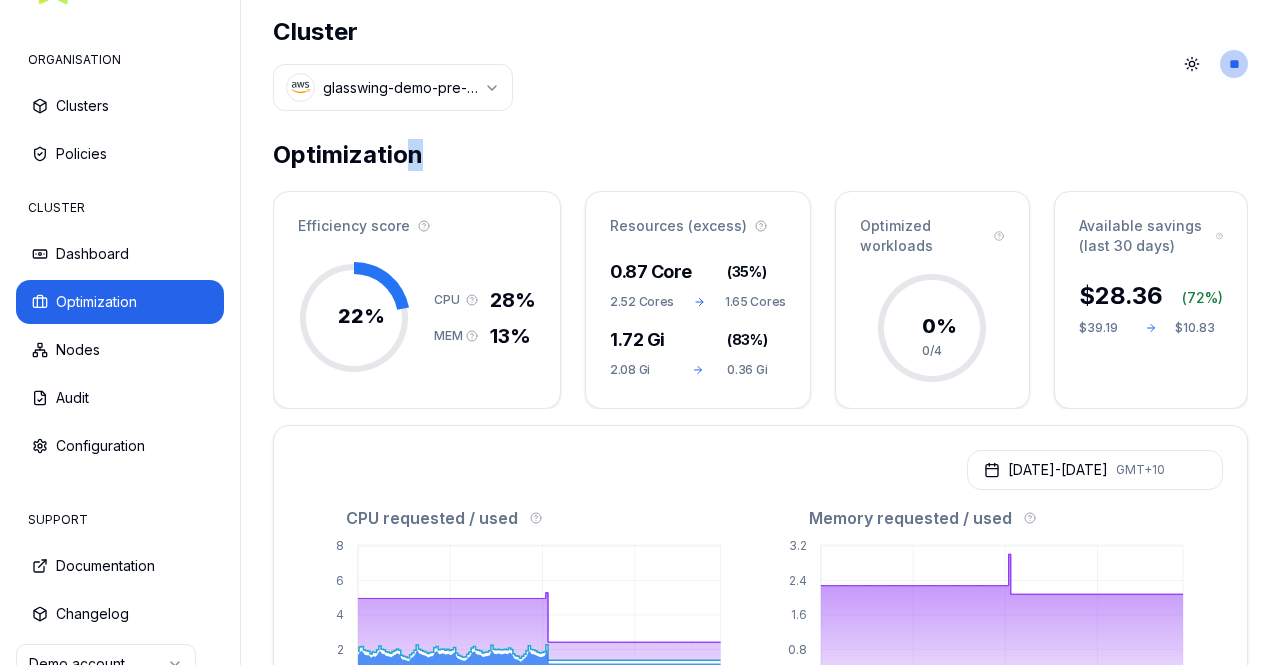 drag, startPoint x: 404, startPoint y: 166, endPoint x: 467, endPoint y: 219, distance: 82.32861 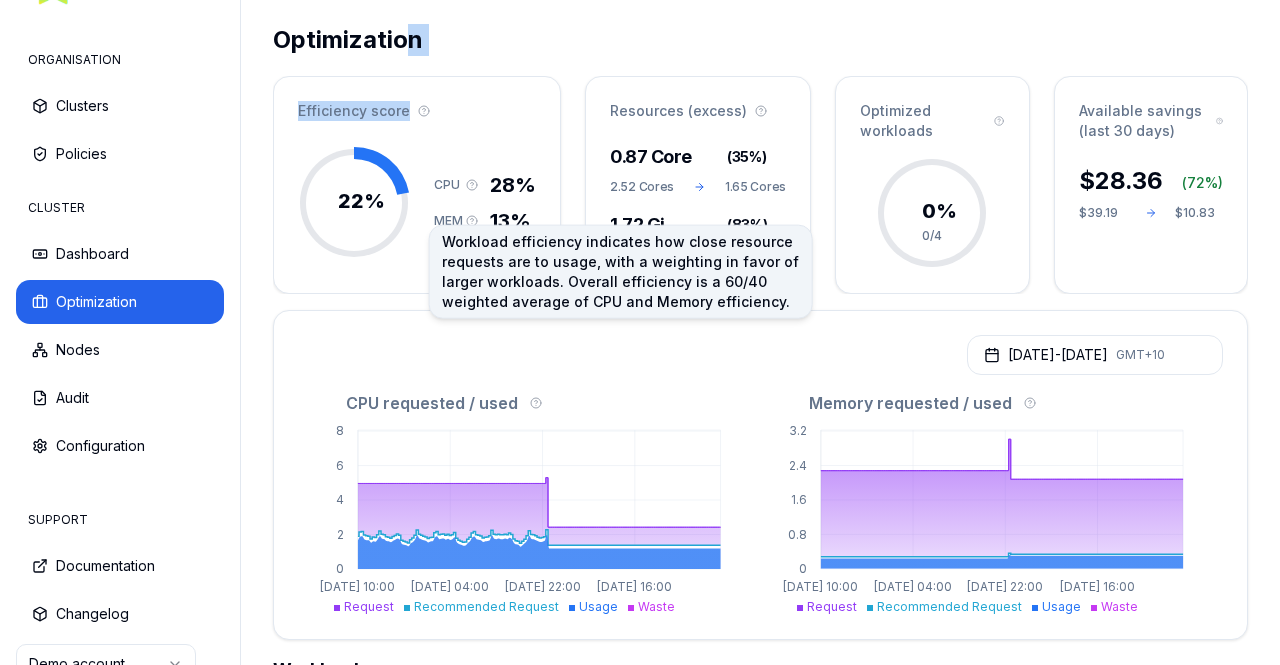 scroll, scrollTop: 0, scrollLeft: 0, axis: both 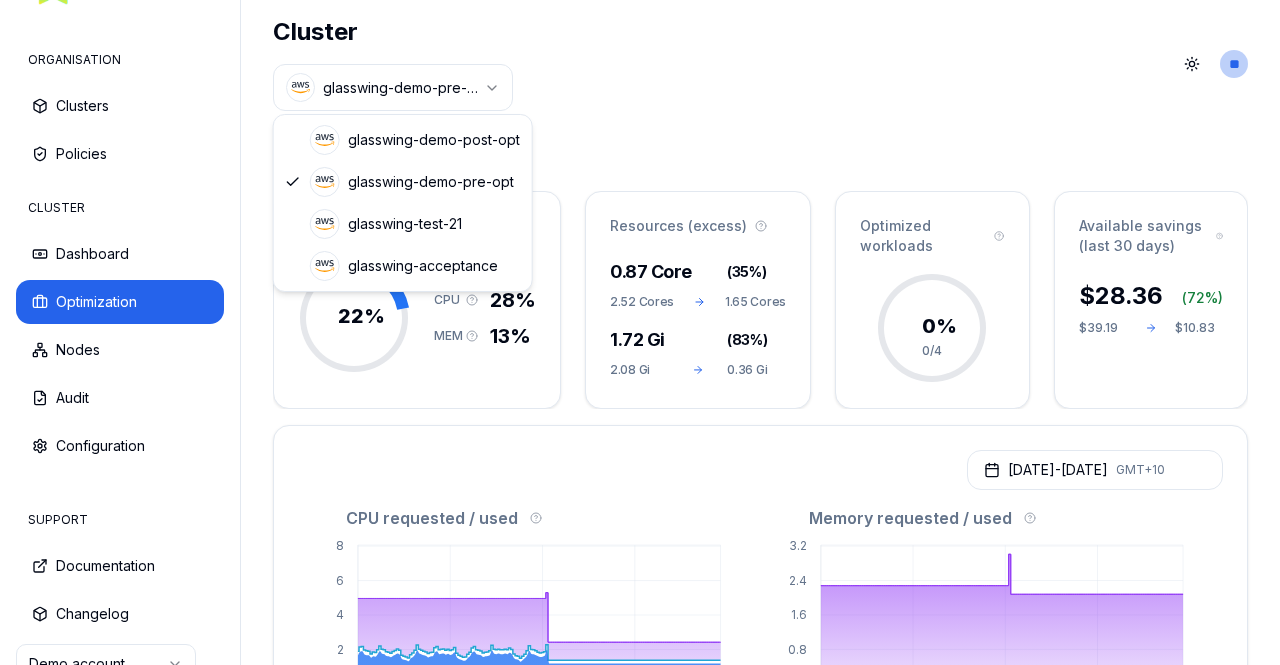 click on "ORGANISATION Clusters Policies CLUSTER Dashboard Optimization Nodes Audit Configuration SUPPORT Documentation Changelog Demo account Cluster glasswing-demo-pre-opt Toggle theme ** ORGANISATION CLUSTER Optimization Efficiency score 22 % CPU 28% MEM 13% Resources (excess) 0.87 Core   ( 35% ) 2.52 Cores 1.65 Cores 1.72 Gi   ( 83% ) 2.08 Gi 0.36 Gi Optimized workloads 0 % 0/4 Available savings (last 30 days) $ 28.36   ( 72 %) $39.19 $10.83 [DATE]  -  [DATE] GMT+10 CPU requested / used 0 2 4 6 8 [DATE] 10:00 [DATE] 04:00 [DATE] 22:00 [DATE] 16:00 Request Recommended Request Usage Waste Memory requested / used 0 0.8 1.6 2.4 3.2 [DATE] 10:00 [DATE] 04:00 [DATE] 22:00 [DATE] 16:00 Request Recommended Request Usage Waste Workloads Workload types Namespaces Automation status Clear filters Recently active Namespace/Workload name Type Policy CPU(Cores) (request vs recommended) Memory(Gi) (request vs recommended) Available savings (last 30 days) Replica(s) Automate cpu-1 / non-optimized-cpu-1 Last seen: <1min ago" at bounding box center [640, 332] 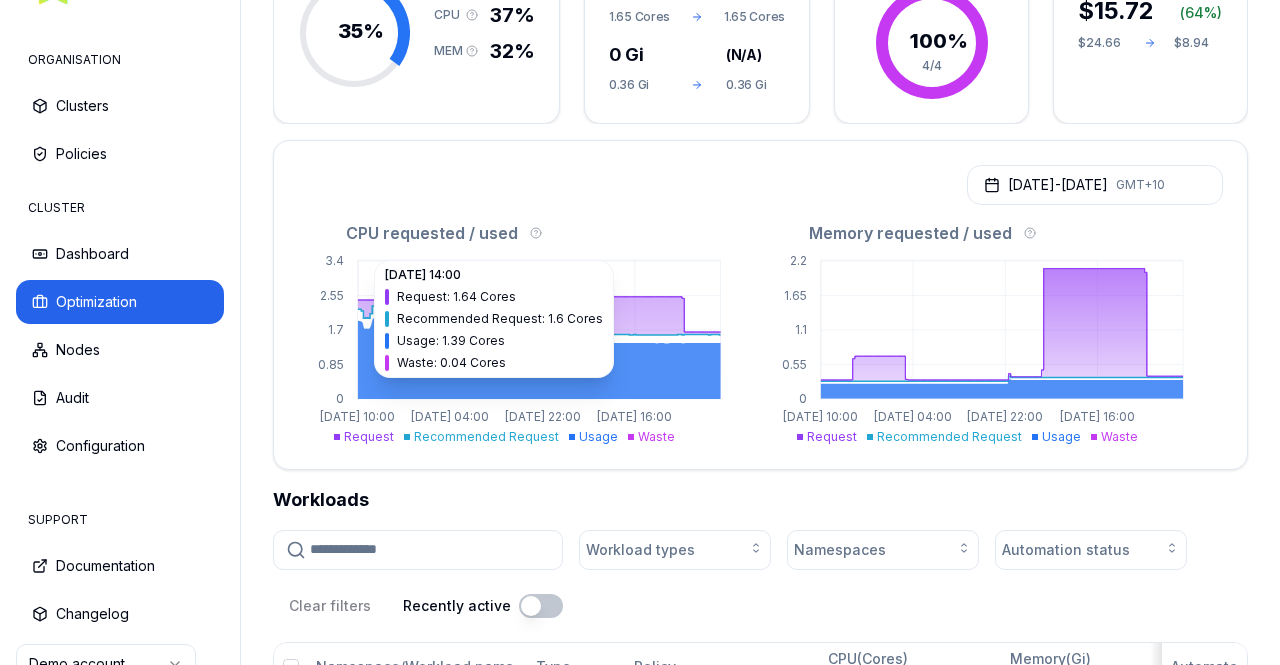 scroll, scrollTop: 286, scrollLeft: 0, axis: vertical 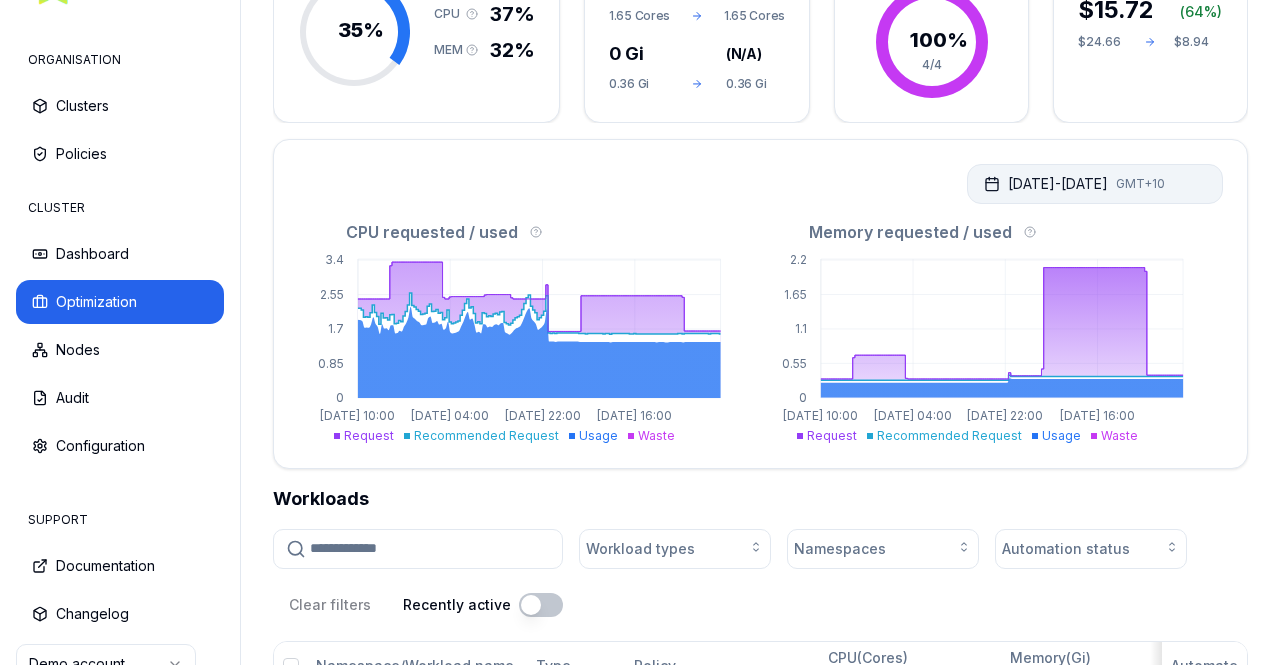 click on "[DATE]  -  [DATE] GMT+10" at bounding box center [1095, 184] 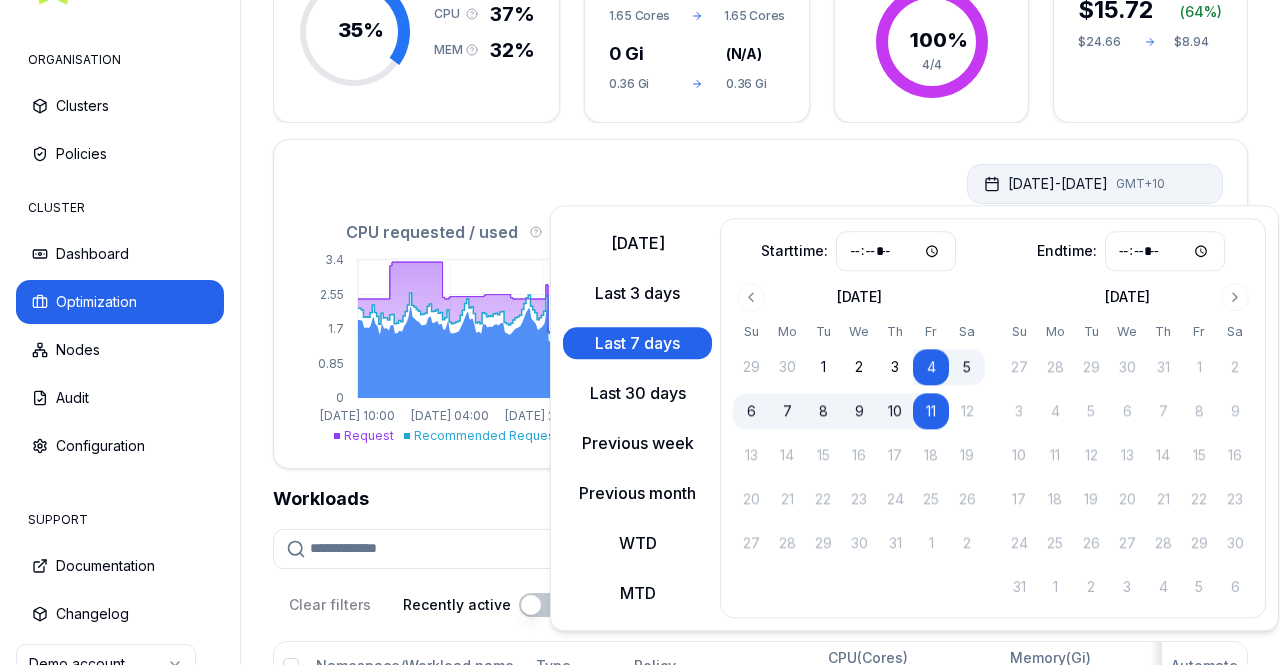 click 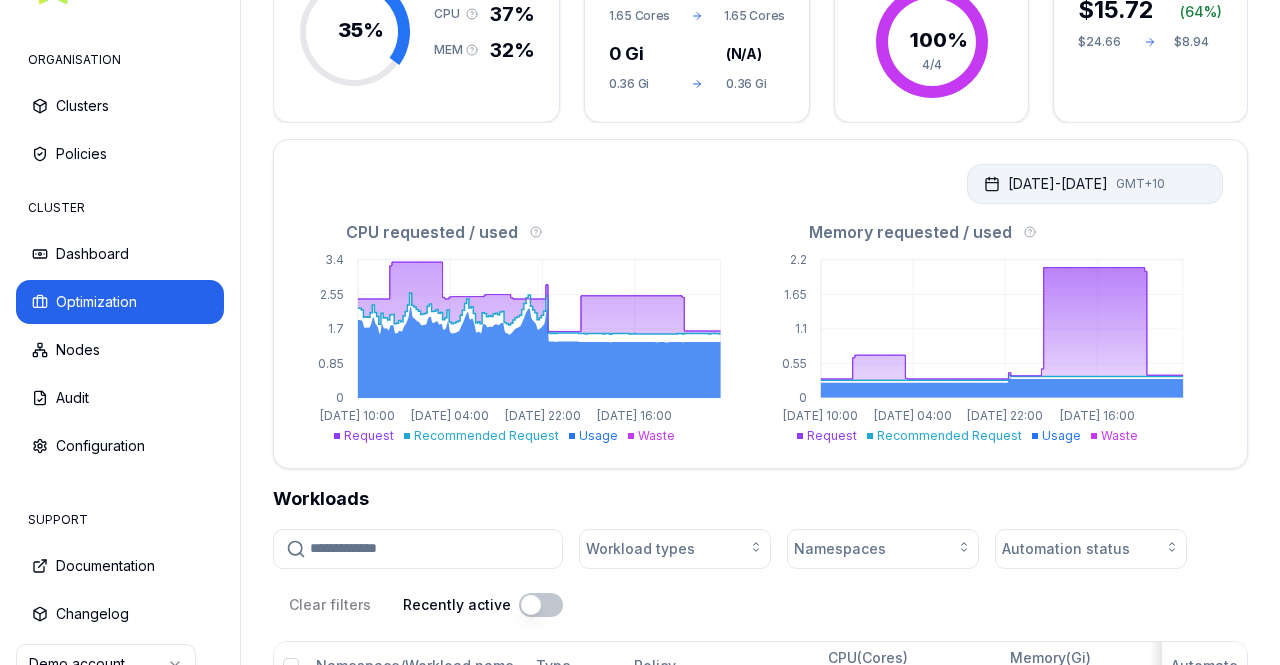 click 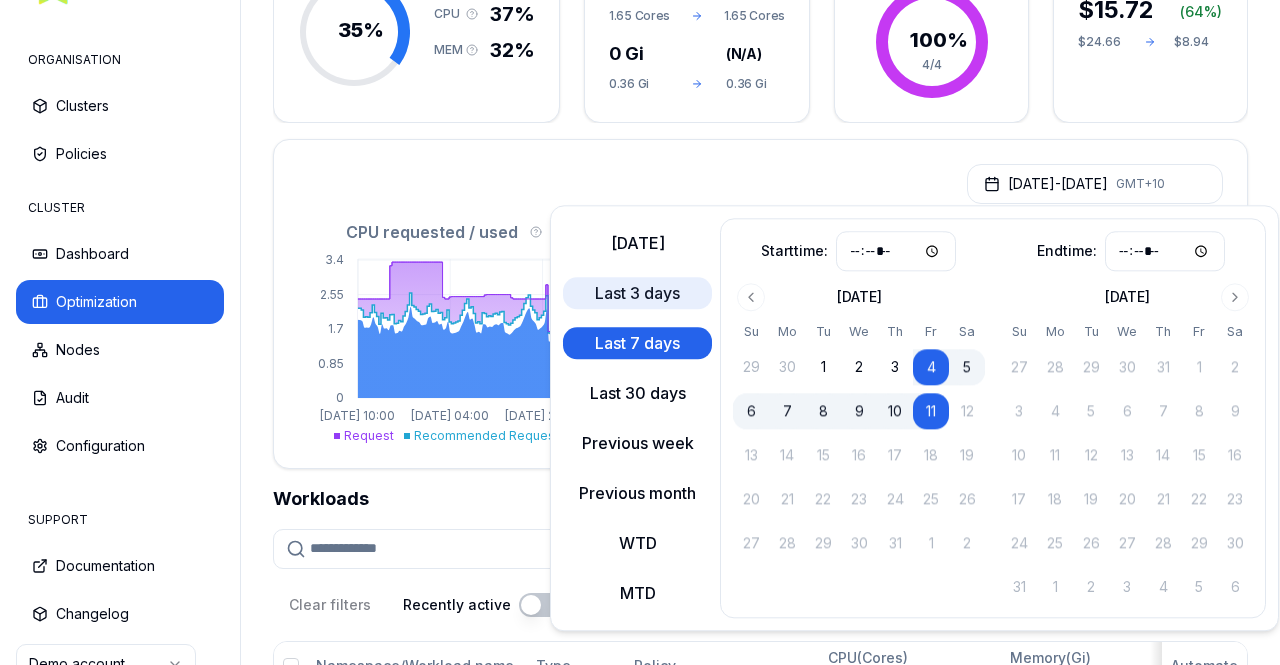 click on "Last 3 days" at bounding box center [637, 293] 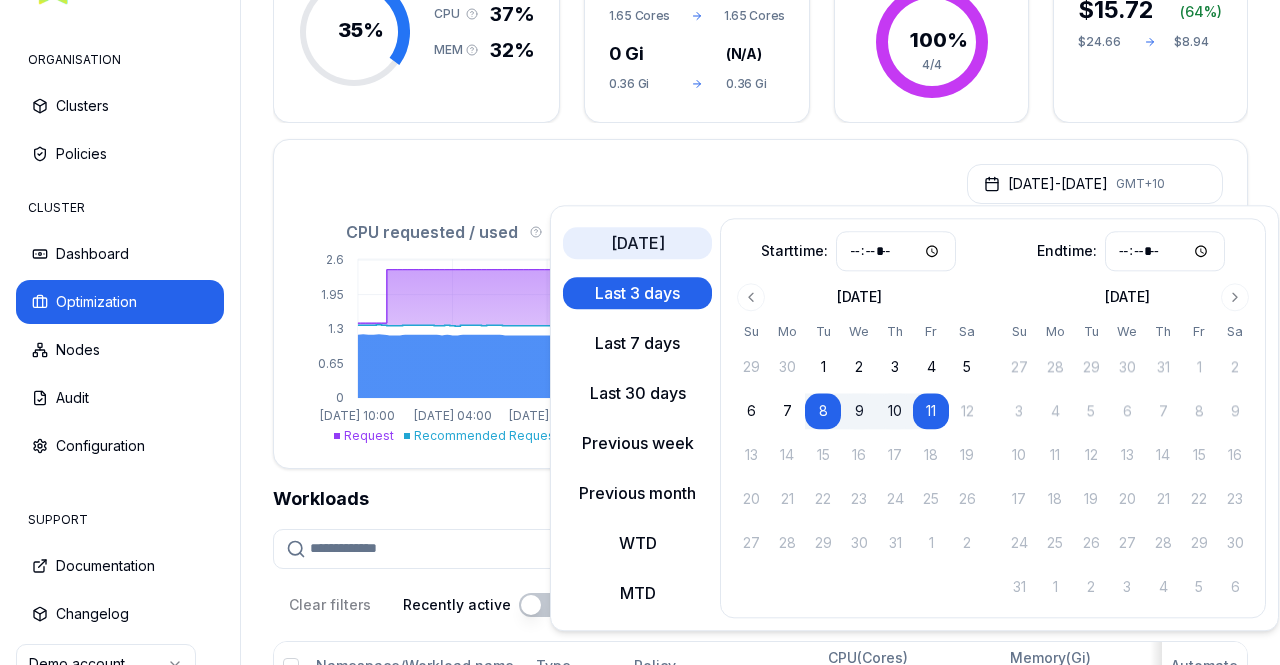 click on "[DATE]" at bounding box center [637, 243] 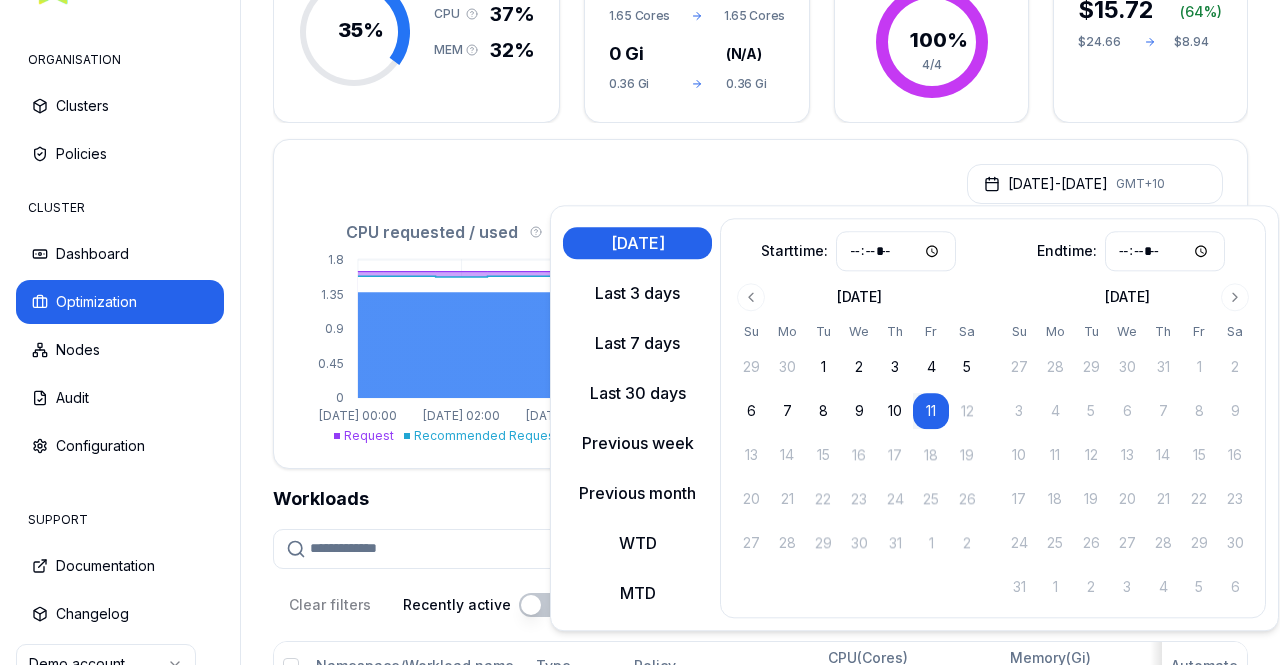 click on "[DATE]  -  [DATE] GMT+10" at bounding box center [760, 178] 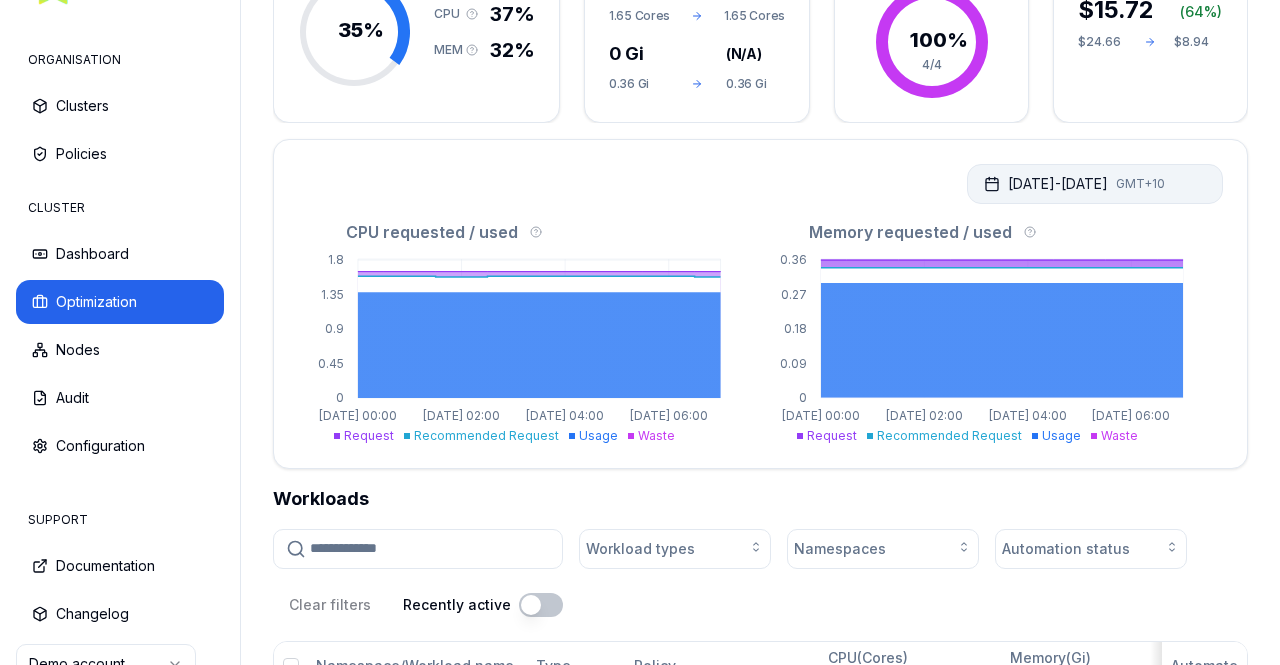 click on "[DATE]  -  [DATE] GMT+10" at bounding box center (1095, 184) 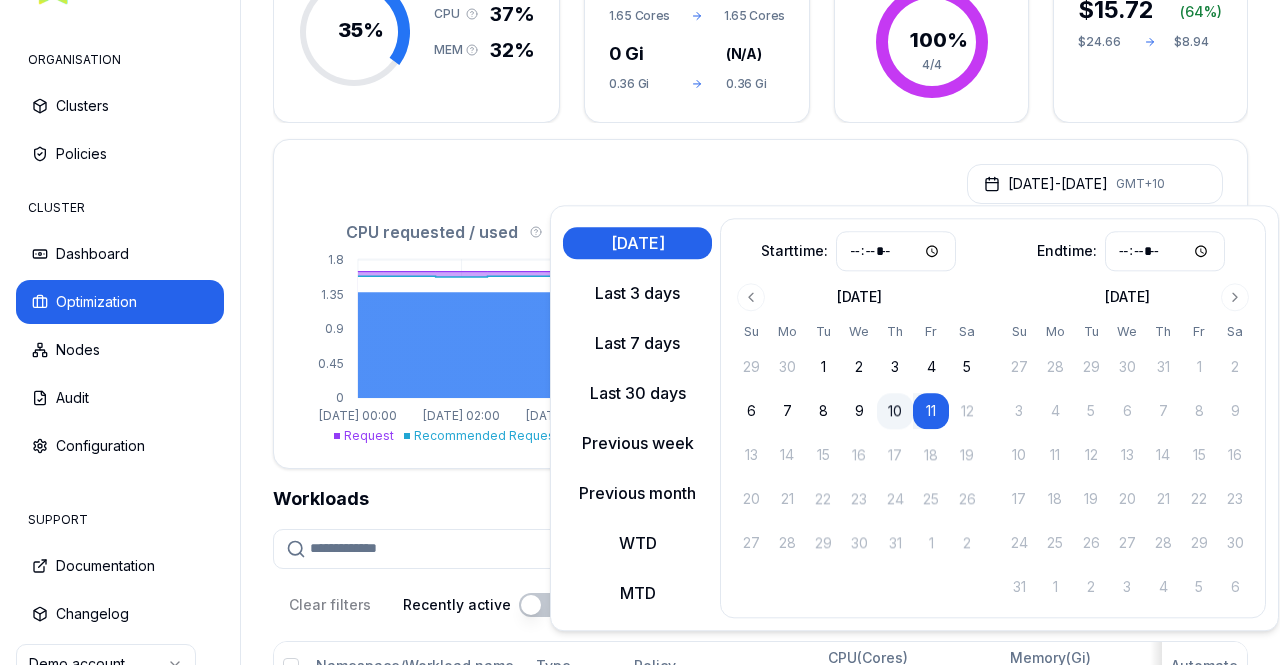 click on "10" at bounding box center [895, 411] 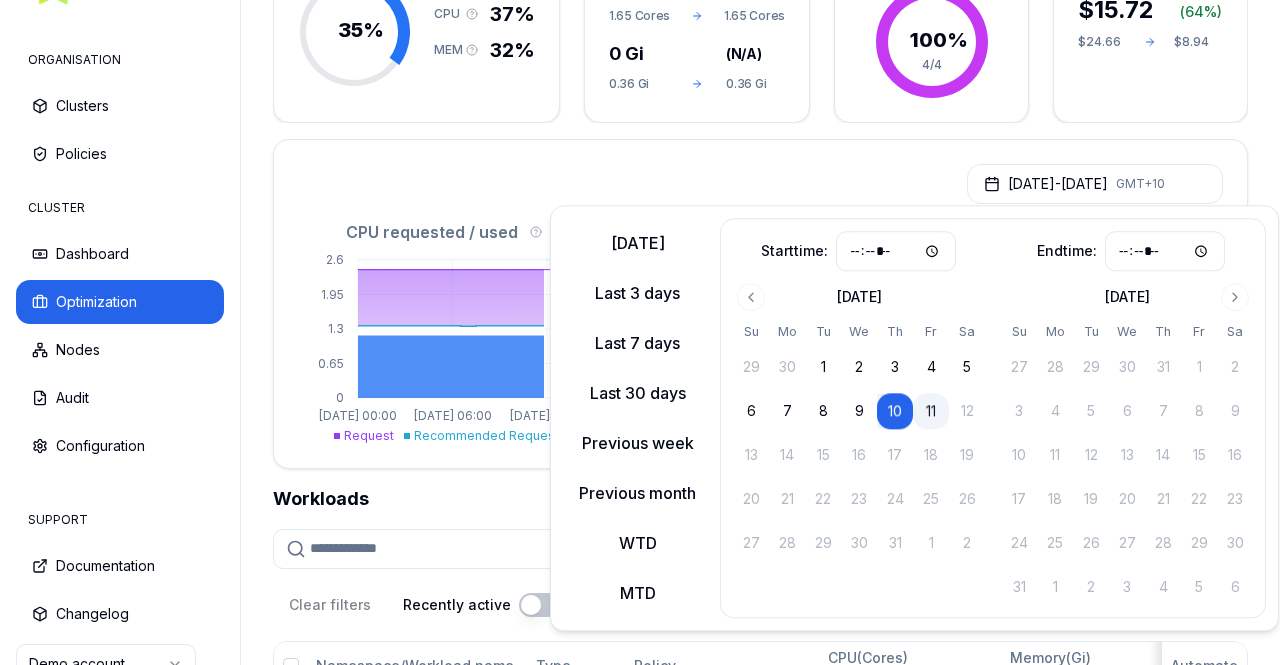 click on "11" at bounding box center [931, 411] 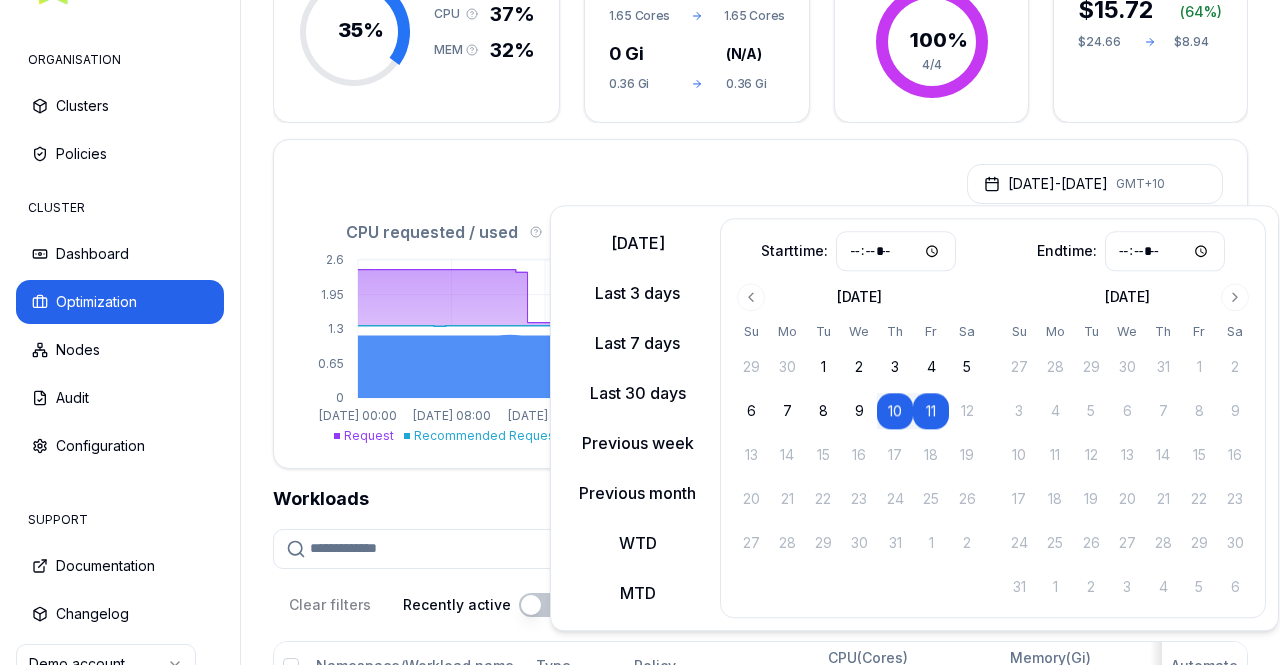 click on "[DATE]  -  [DATE] GMT+10" at bounding box center (760, 178) 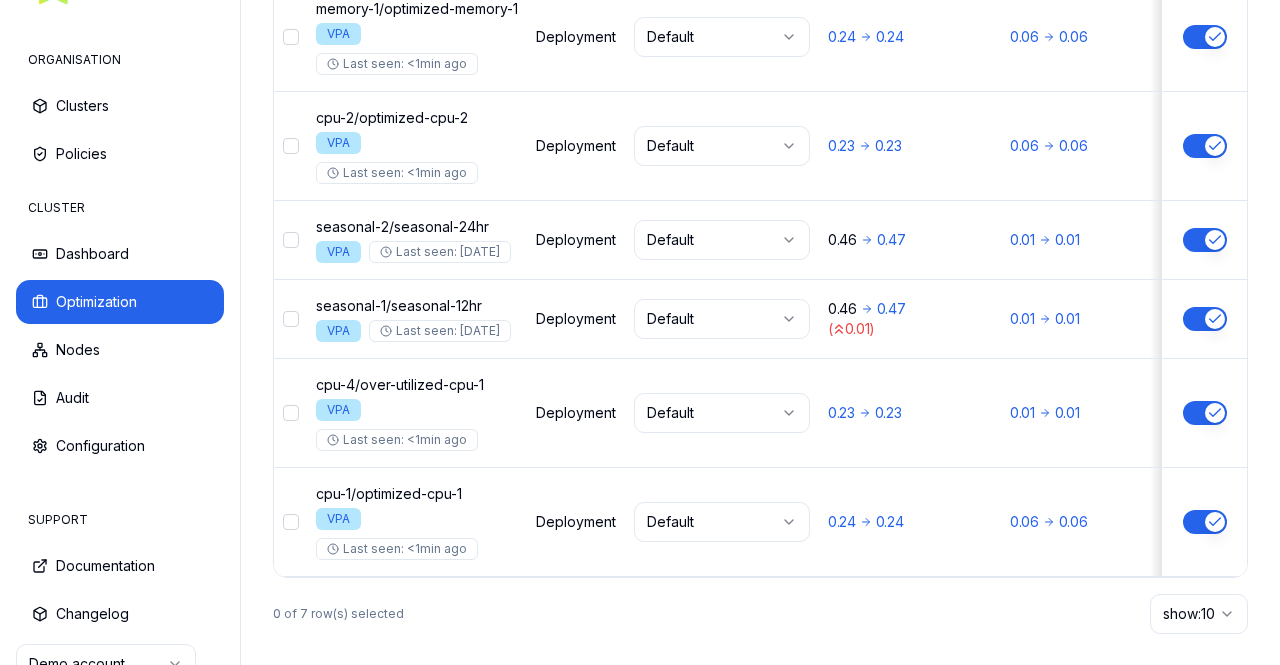 scroll, scrollTop: 1091, scrollLeft: 0, axis: vertical 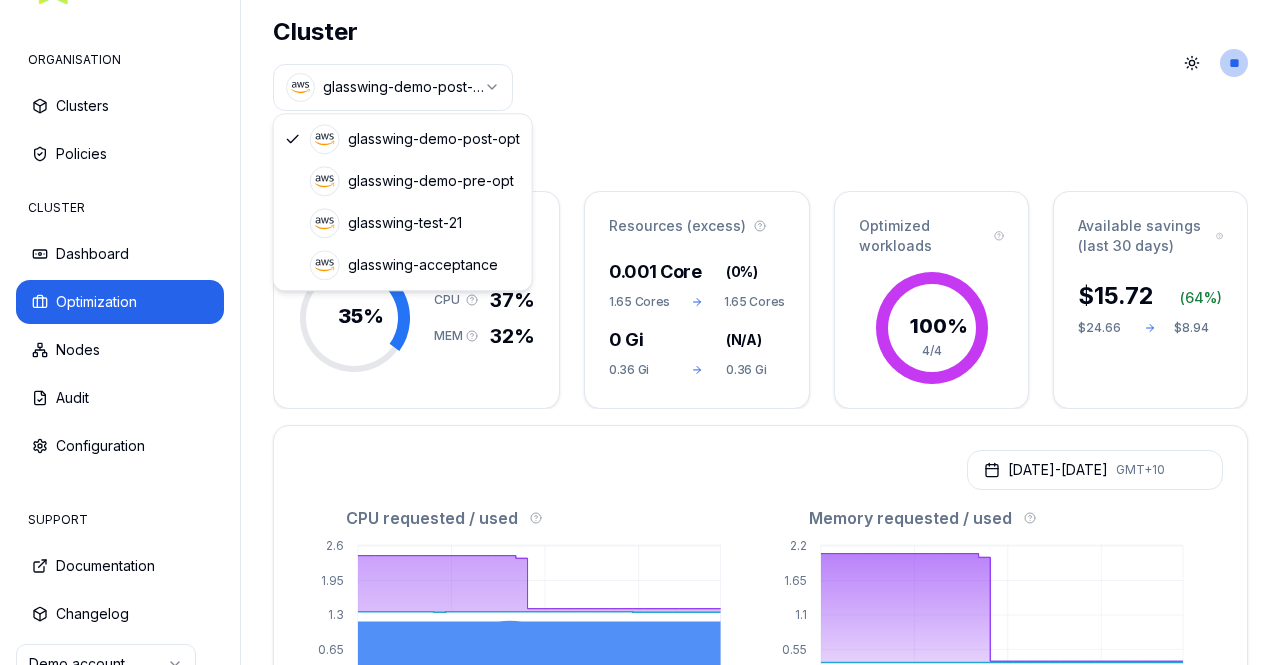 click on "ORGANISATION Clusters Policies CLUSTER Dashboard Optimization Nodes Audit Configuration SUPPORT Documentation Changelog Demo account Cluster glasswing-demo-post-opt Toggle theme ** ORGANISATION CLUSTER Optimization Efficiency score 35 % CPU 37% MEM 32% Resources (excess) 0.001 Core   ( 0% ) 1.65 Cores 1.65 Cores 0 Gi   ( N/A ) 0.36 Gi 0.36 Gi Optimized workloads 100 % 4/4 Available savings (last 30 days) $ 15.72   ( 64 %) $24.66 $8.94 [DATE]  -  [DATE] GMT+10 CPU requested / used 0 0.65 1.3 1.95 2.6 [DATE] 00:00 [DATE] 08:00 [DATE] 16:00 [DATE] 00:00 Request Recommended Request Usage Waste Memory requested / used 0 0.55 1.1 1.65 2.2 [DATE] 00:00 [DATE] 08:00 [DATE] 16:00 [DATE] 00:00 Request Recommended Request Usage Waste Workloads Workload types Namespaces Automation status Clear filters Recently active Namespace/Workload name Type Policy CPU(Cores) (request vs recommended) Memory(Gi) (request vs recommended) Available savings (last 30 days) Replica(s) Automate spike / spikey-stress VPA 0.35" at bounding box center [640, 332] 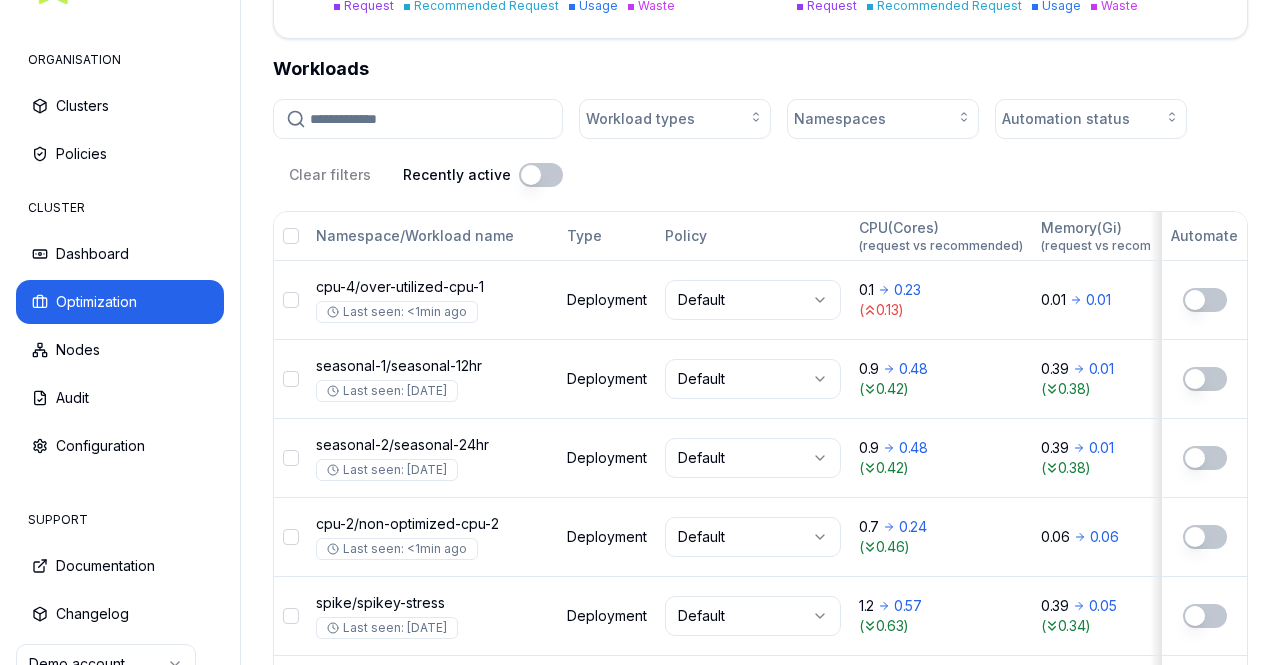 scroll, scrollTop: 733, scrollLeft: 0, axis: vertical 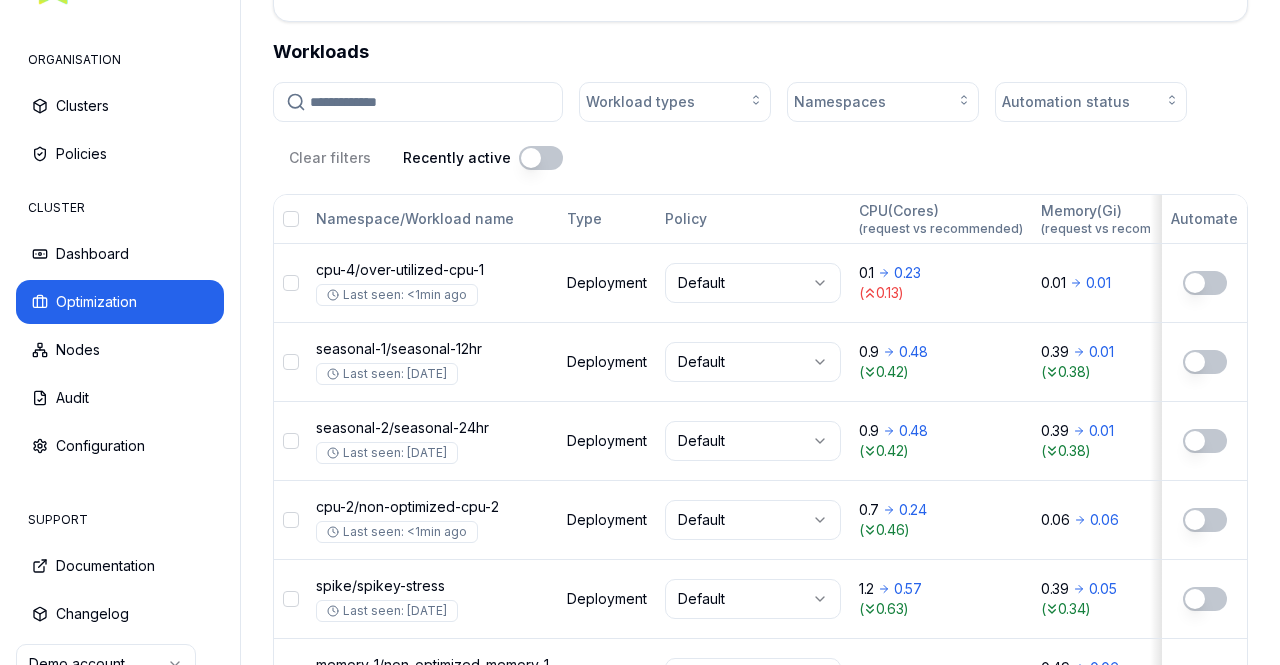 click at bounding box center [541, 158] 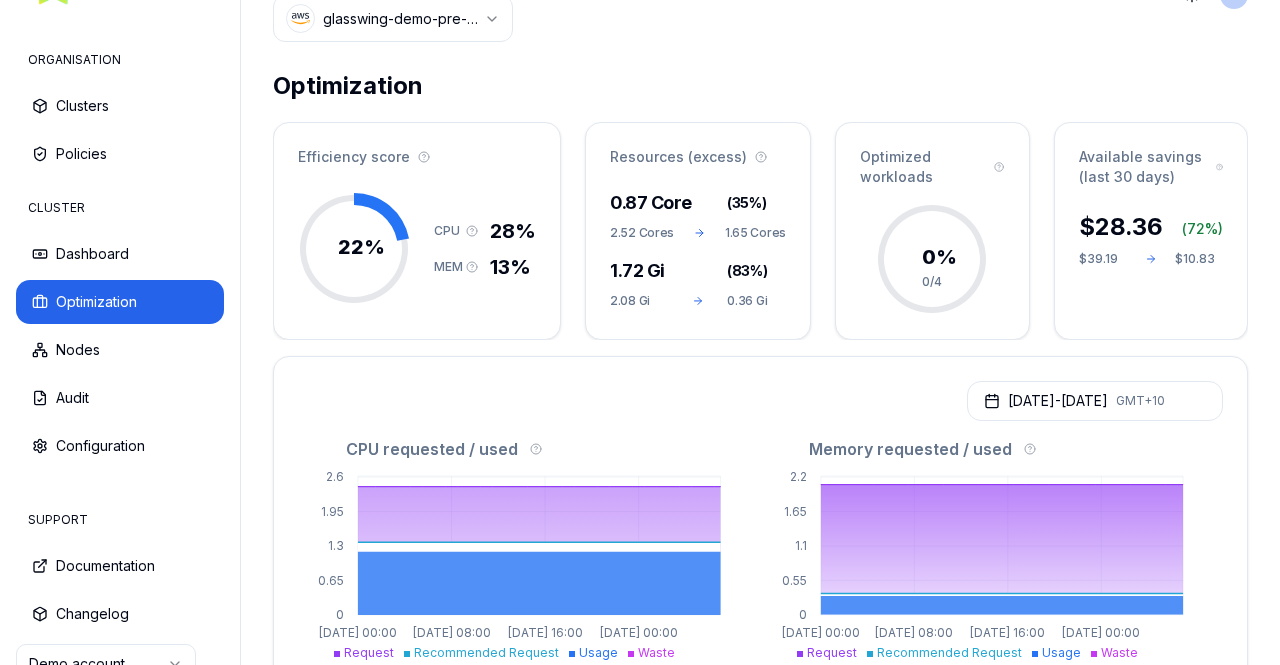 scroll, scrollTop: 0, scrollLeft: 0, axis: both 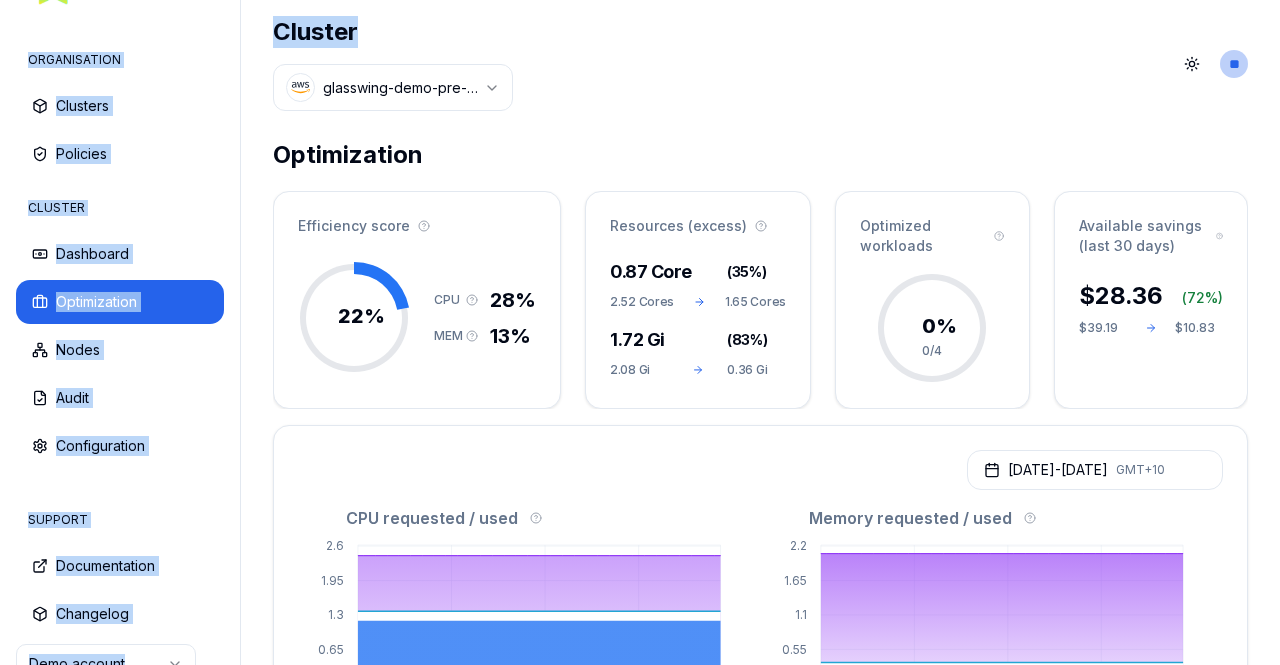 drag, startPoint x: 366, startPoint y: 51, endPoint x: 227, endPoint y: -57, distance: 176.02557 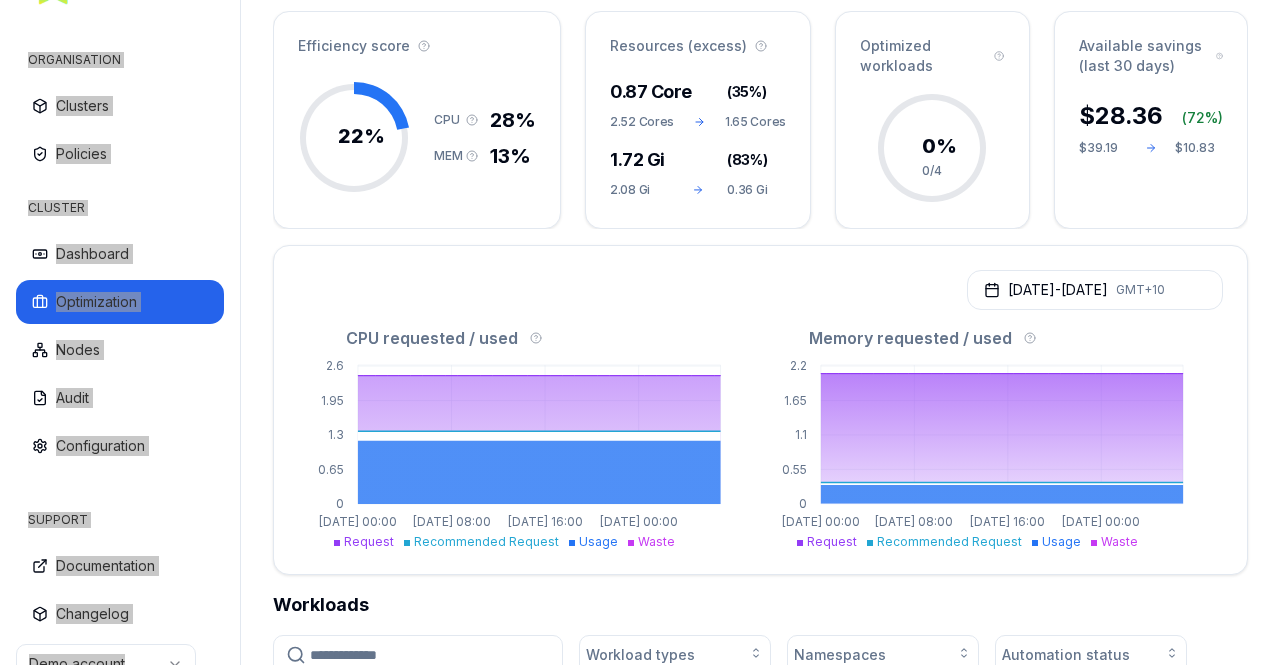 scroll, scrollTop: 181, scrollLeft: 0, axis: vertical 